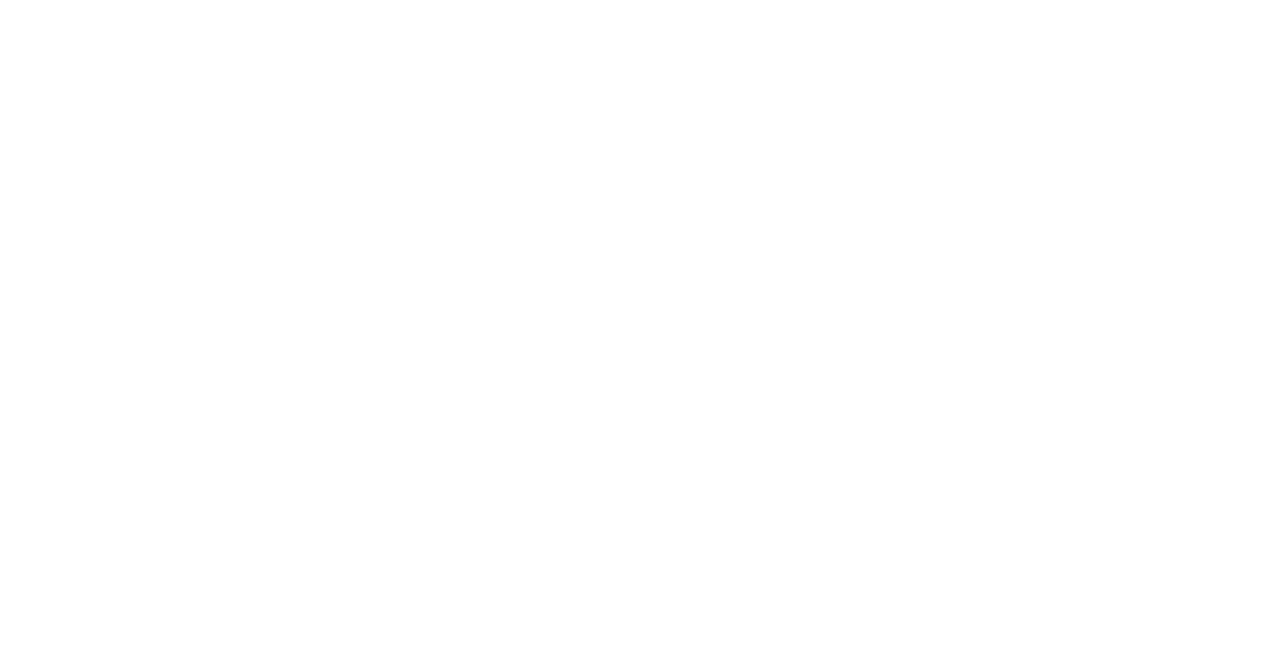 scroll, scrollTop: 0, scrollLeft: 0, axis: both 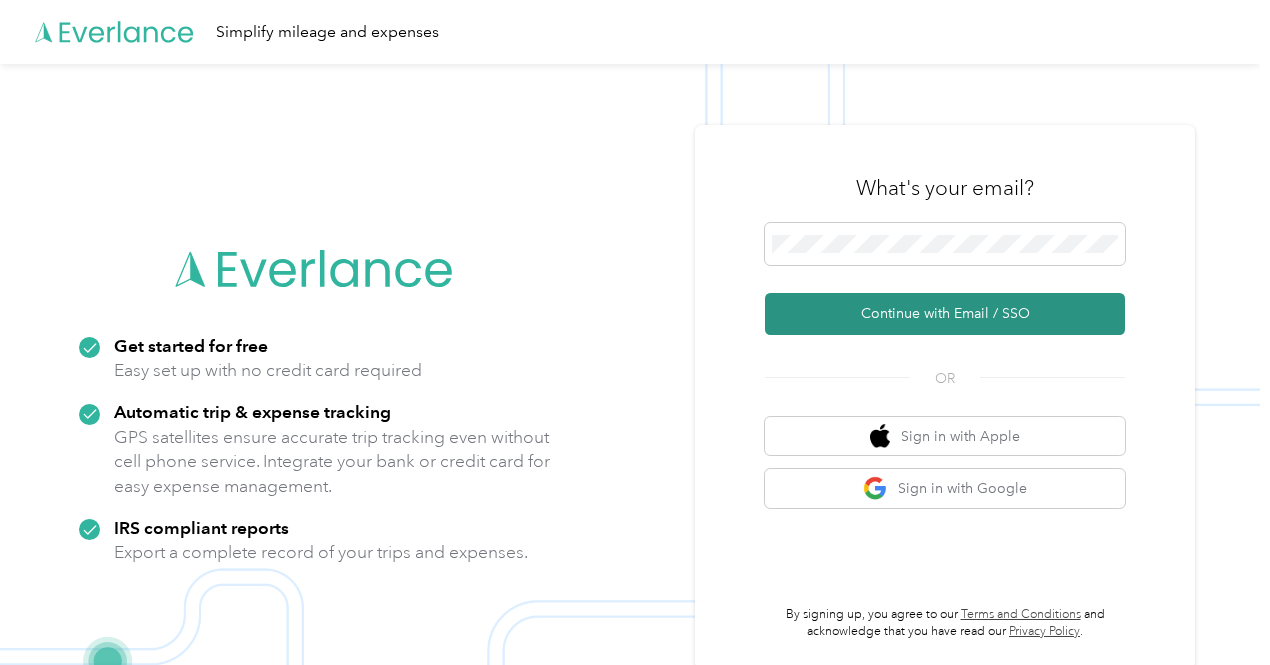 click on "Continue with Email / SSO" at bounding box center [945, 314] 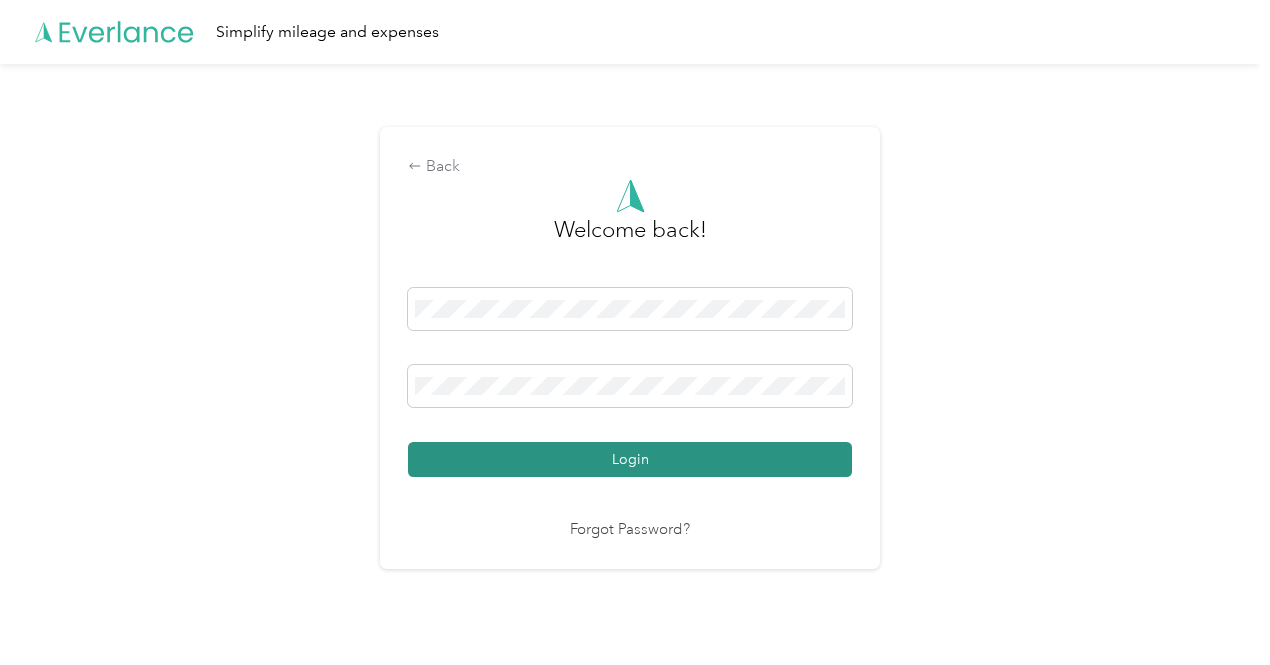 click on "Login" at bounding box center (630, 459) 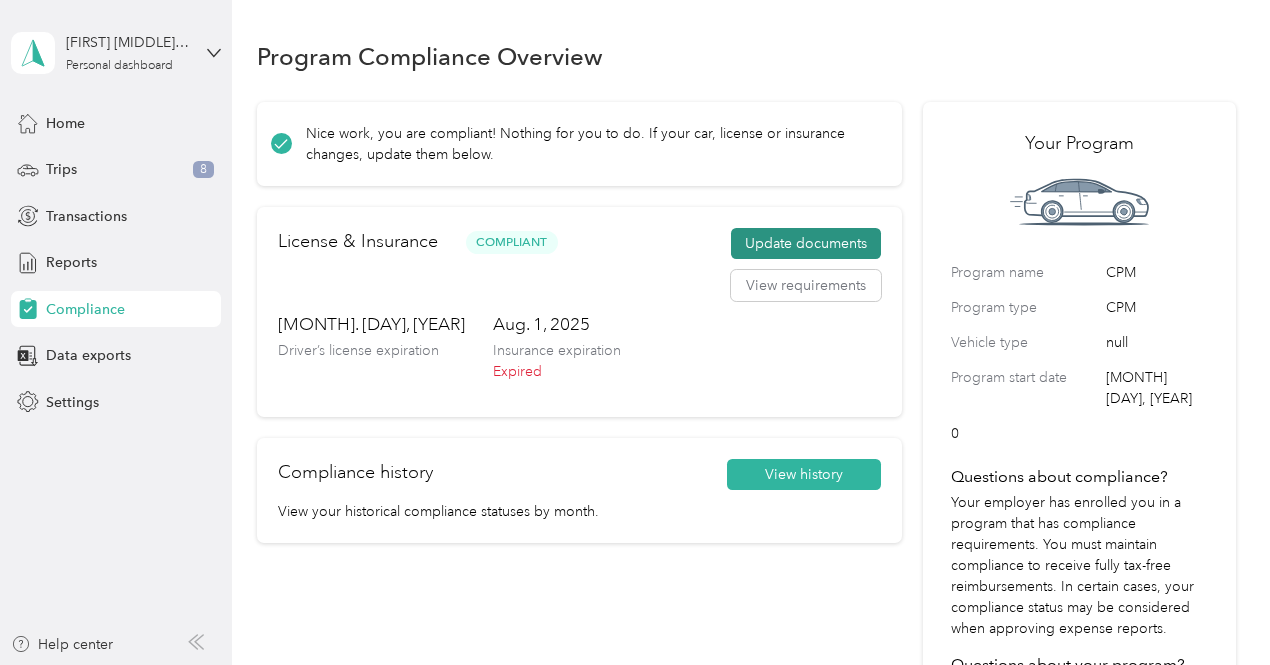 click on "Update documents" at bounding box center (806, 244) 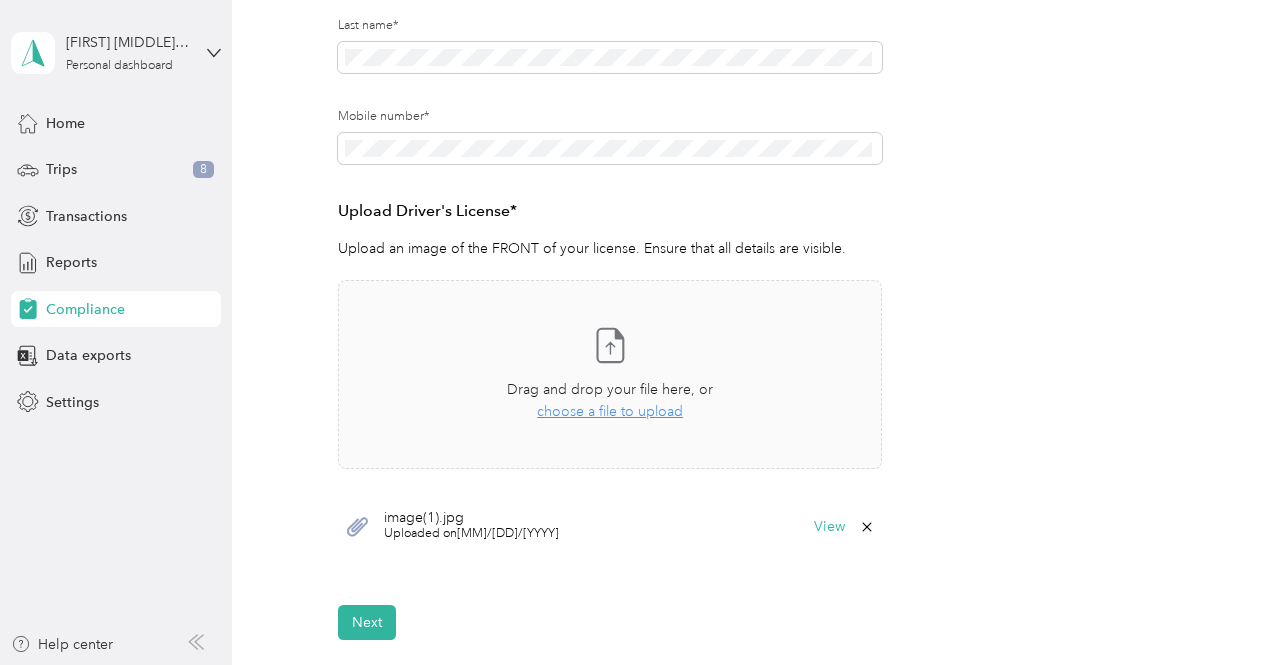 scroll, scrollTop: 396, scrollLeft: 0, axis: vertical 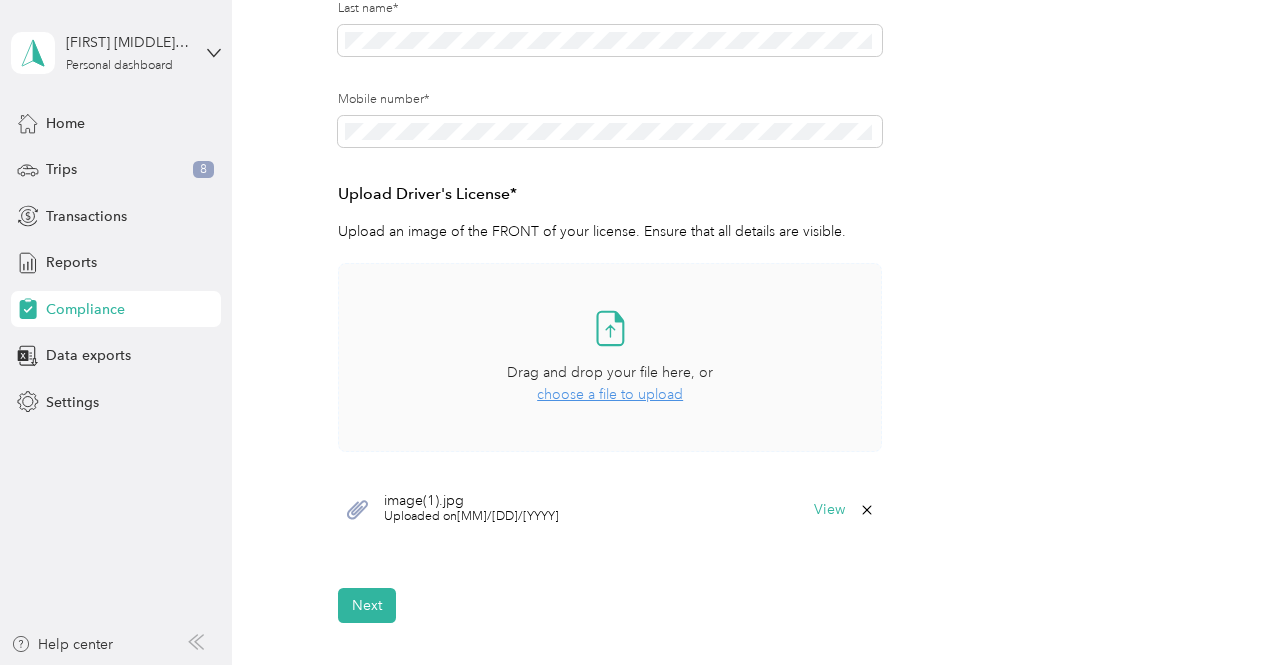 click on "choose a file to upload" at bounding box center (610, 394) 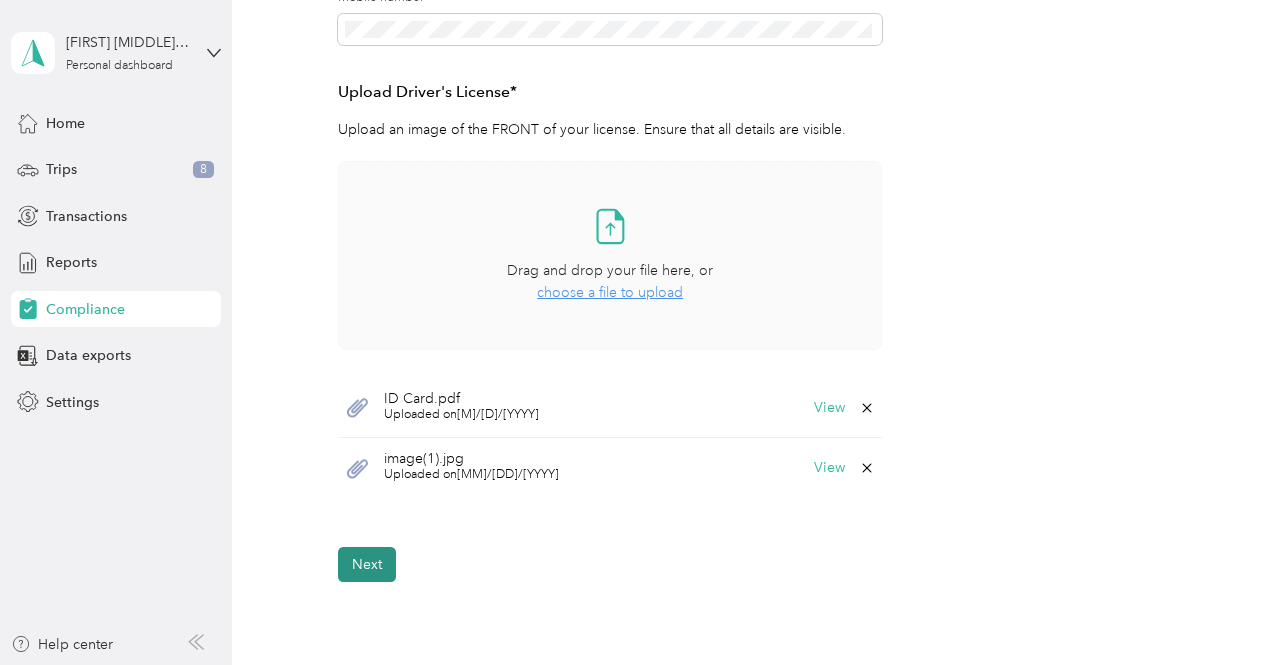 click on "Next" at bounding box center (367, 564) 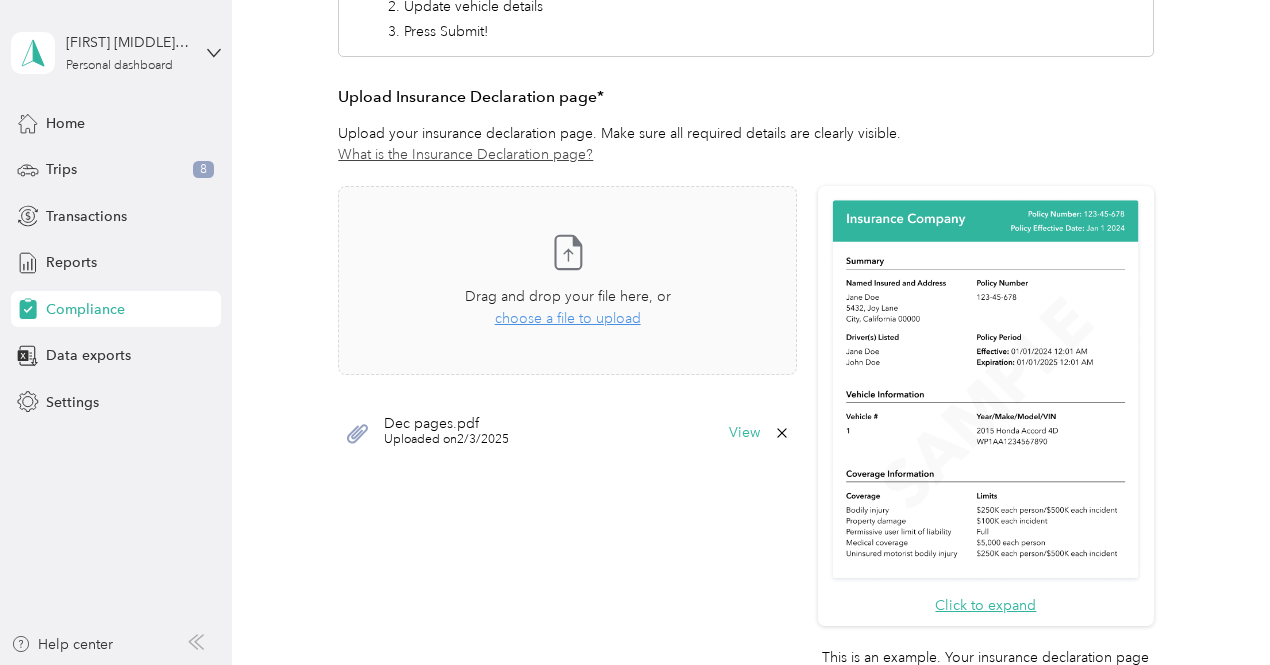 scroll, scrollTop: 448, scrollLeft: 0, axis: vertical 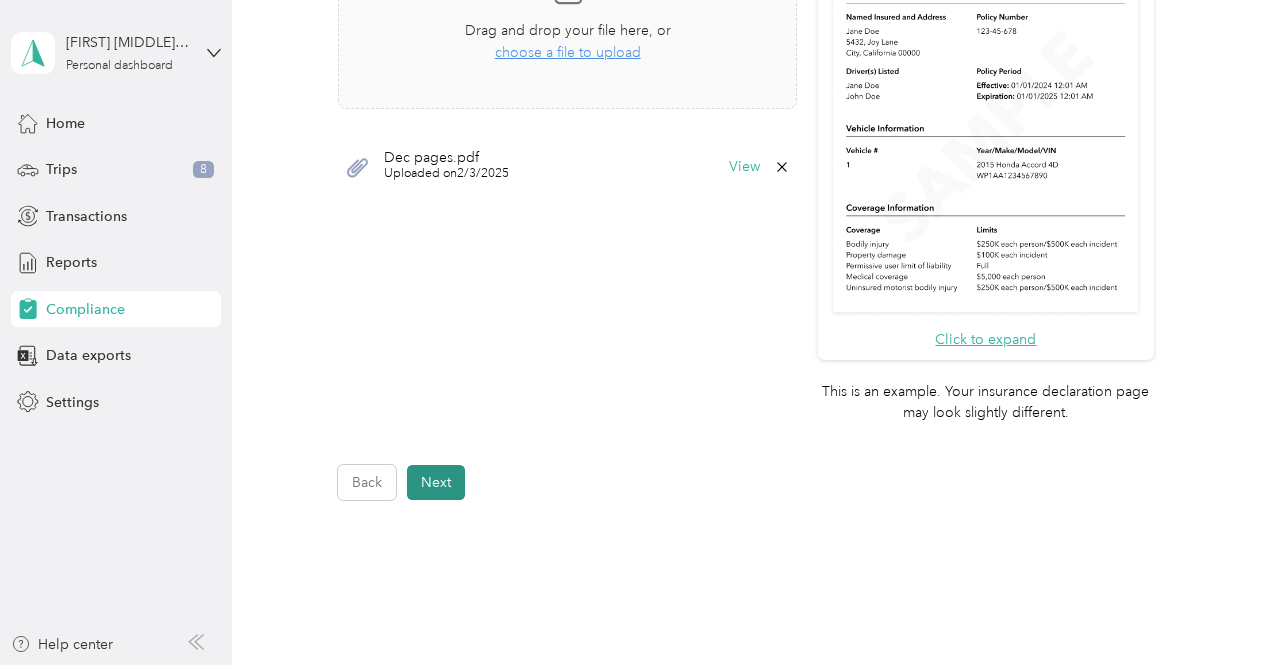 click on "Next" at bounding box center (436, 482) 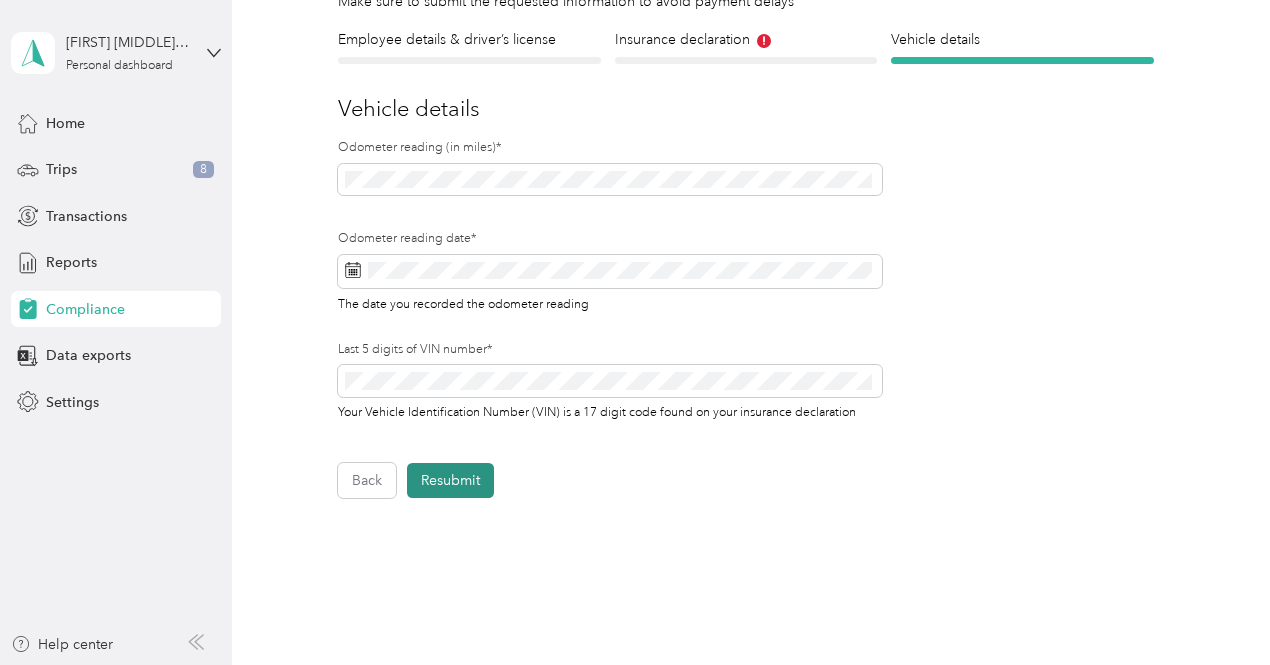 click on "Resubmit" at bounding box center [450, 480] 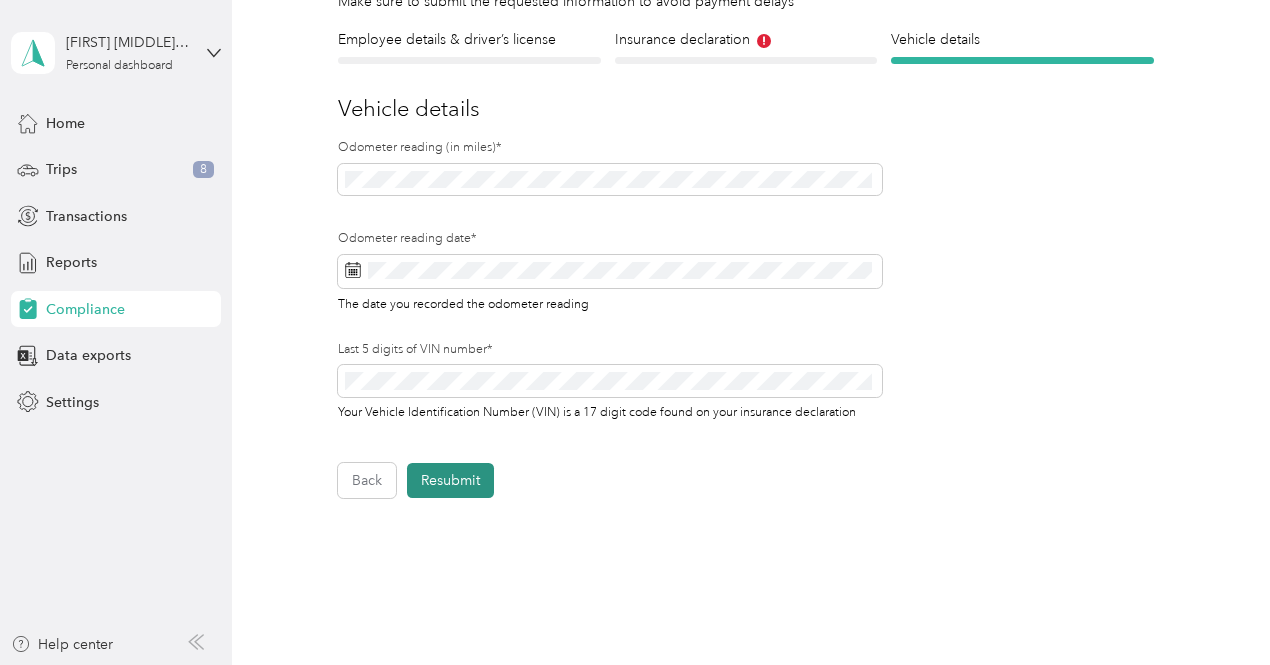 scroll, scrollTop: 24, scrollLeft: 0, axis: vertical 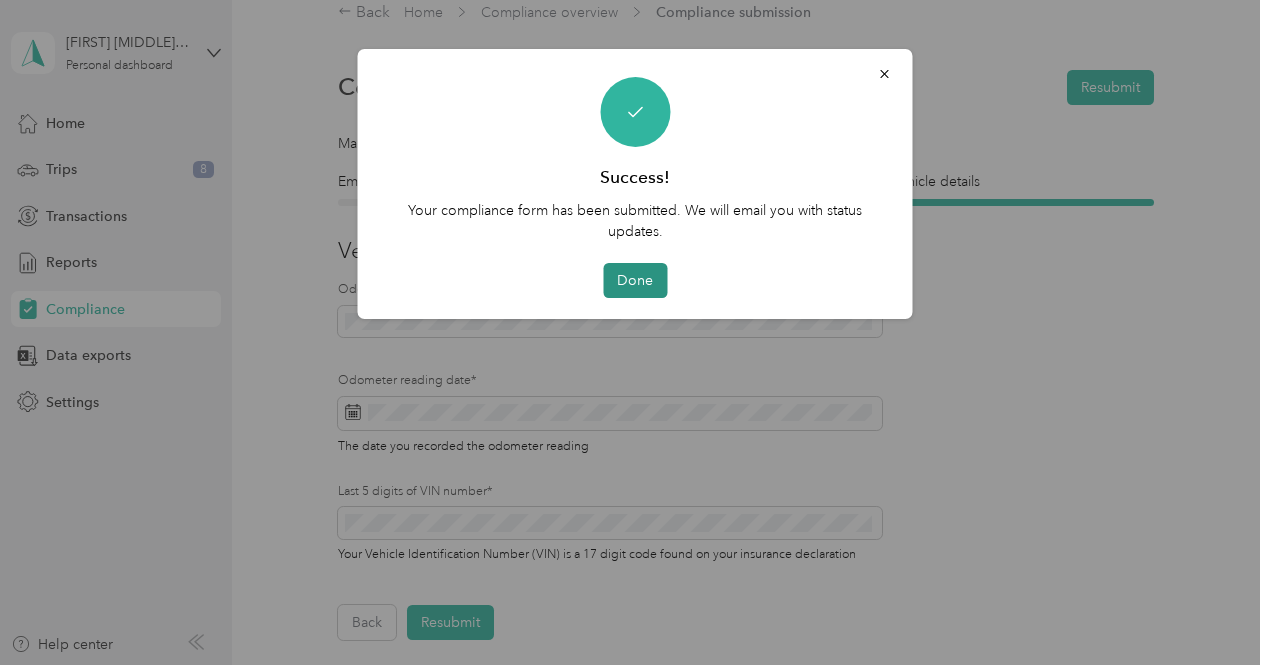 click on "Done" at bounding box center (635, 280) 